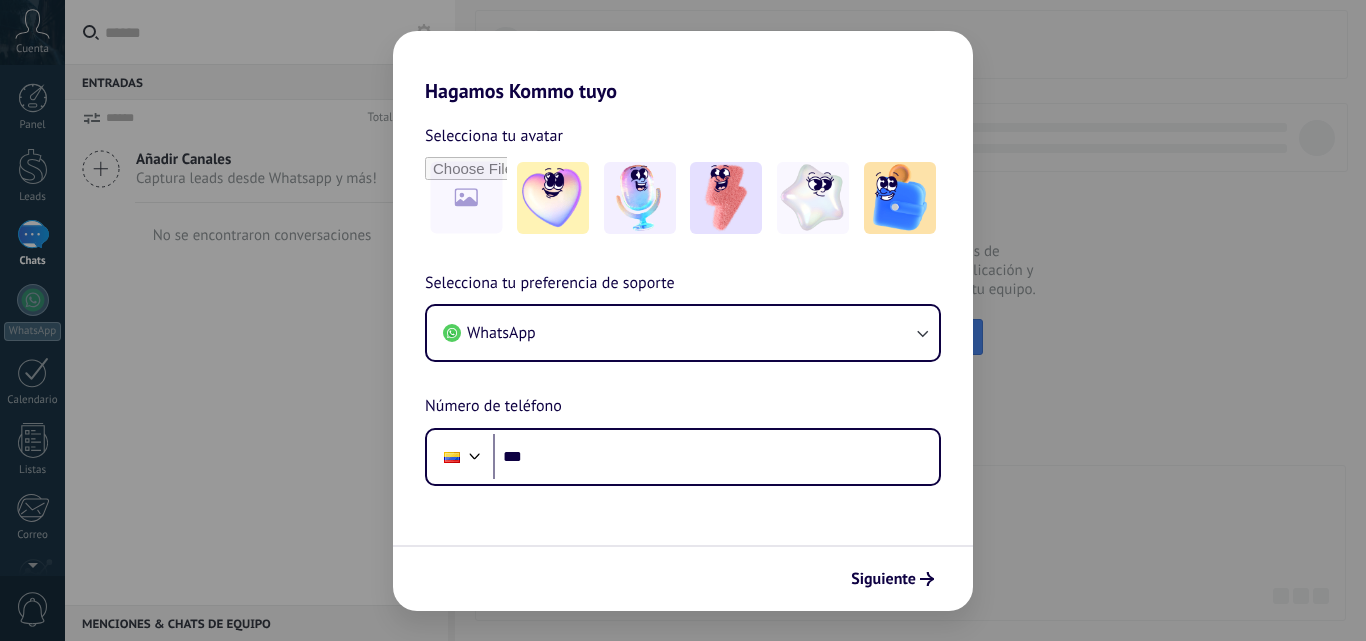 scroll, scrollTop: 0, scrollLeft: 0, axis: both 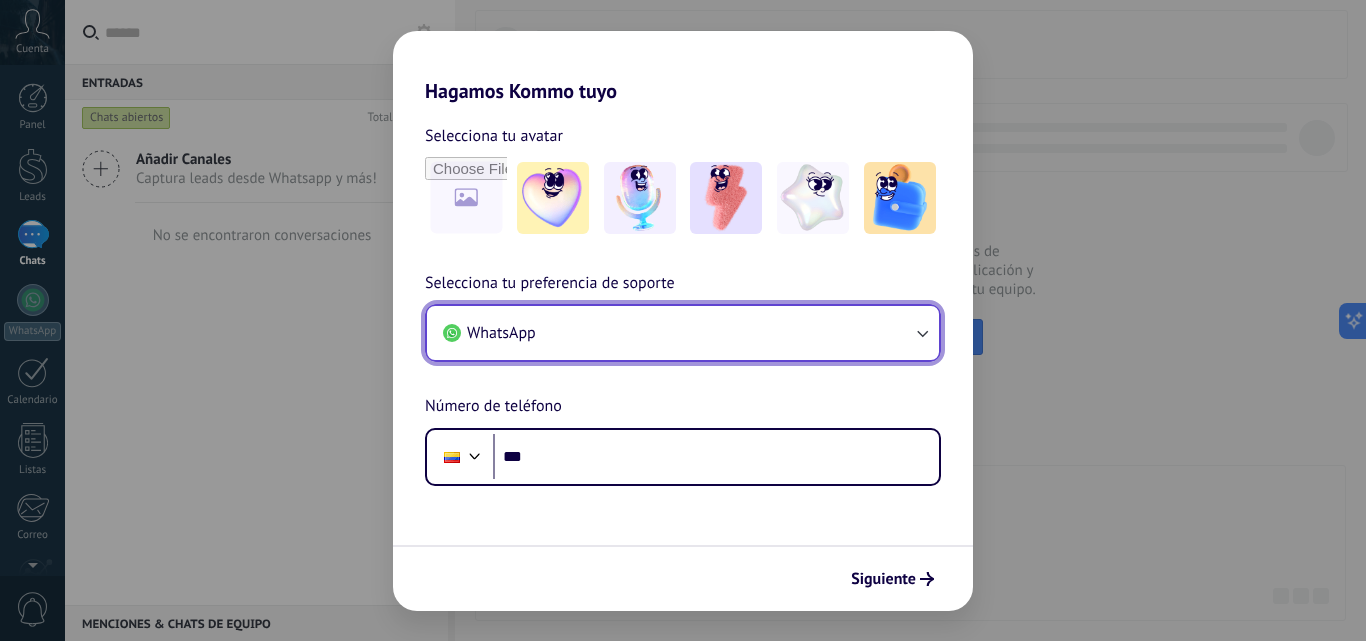 click on "WhatsApp" at bounding box center (683, 333) 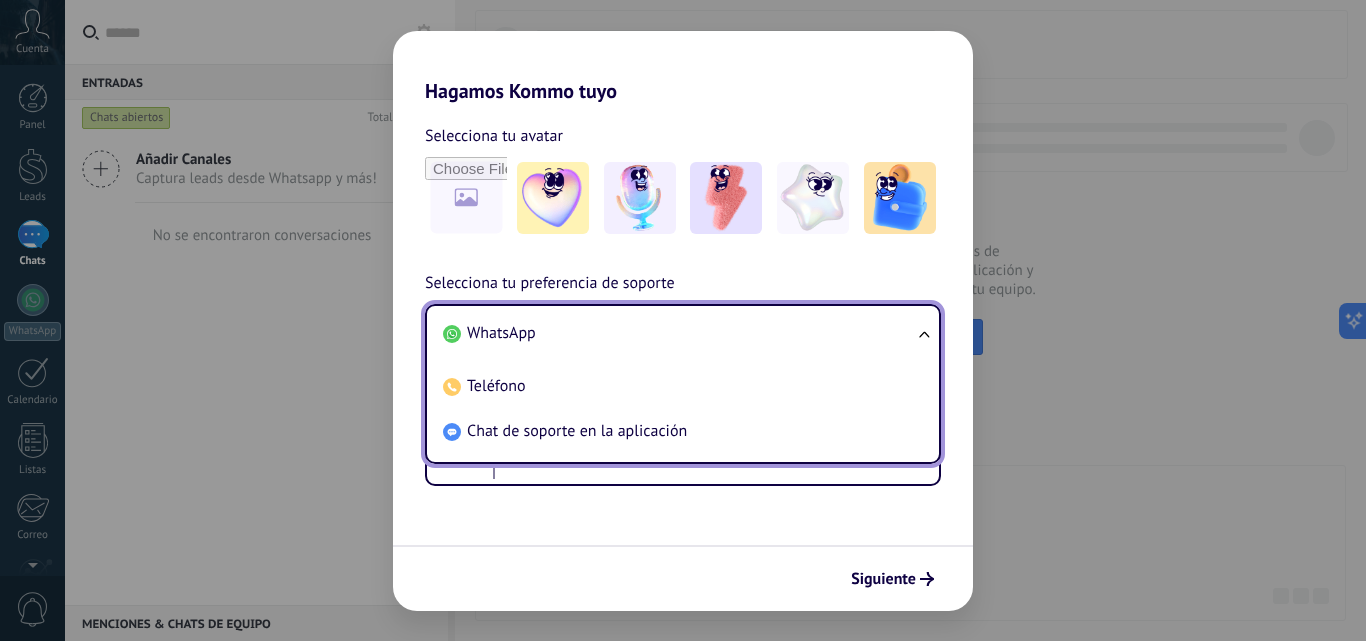 click on "WhatsApp" at bounding box center (679, 333) 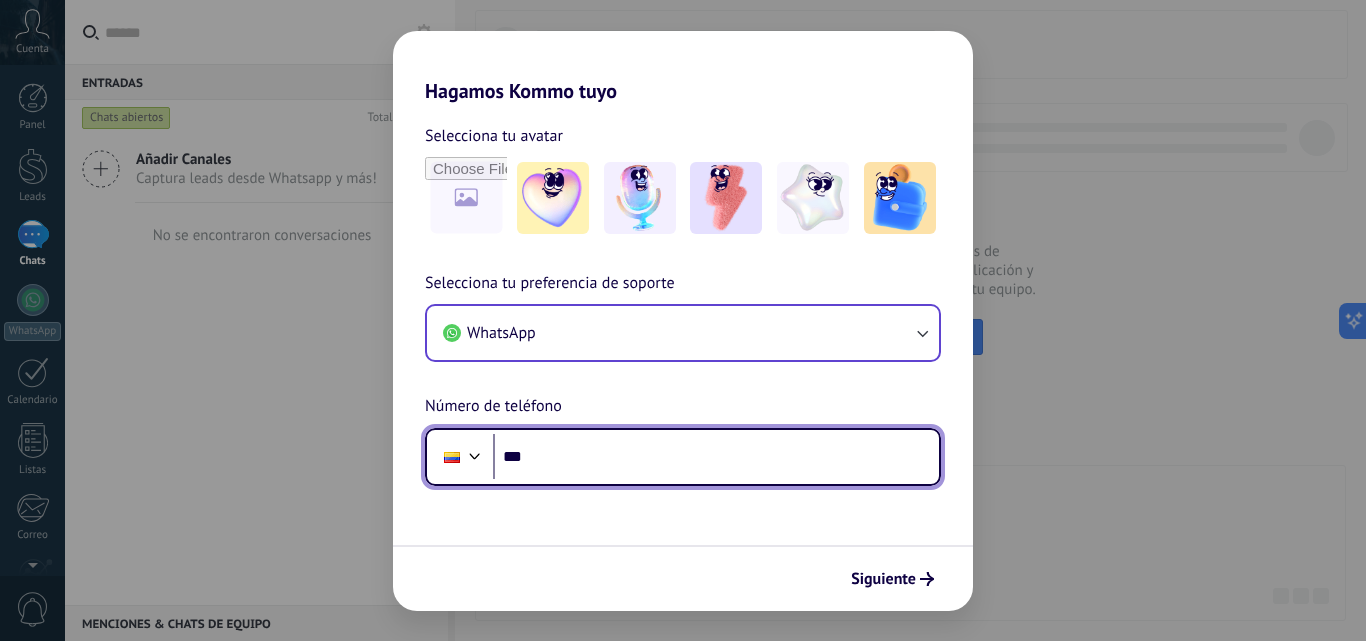 click on "***" at bounding box center [716, 457] 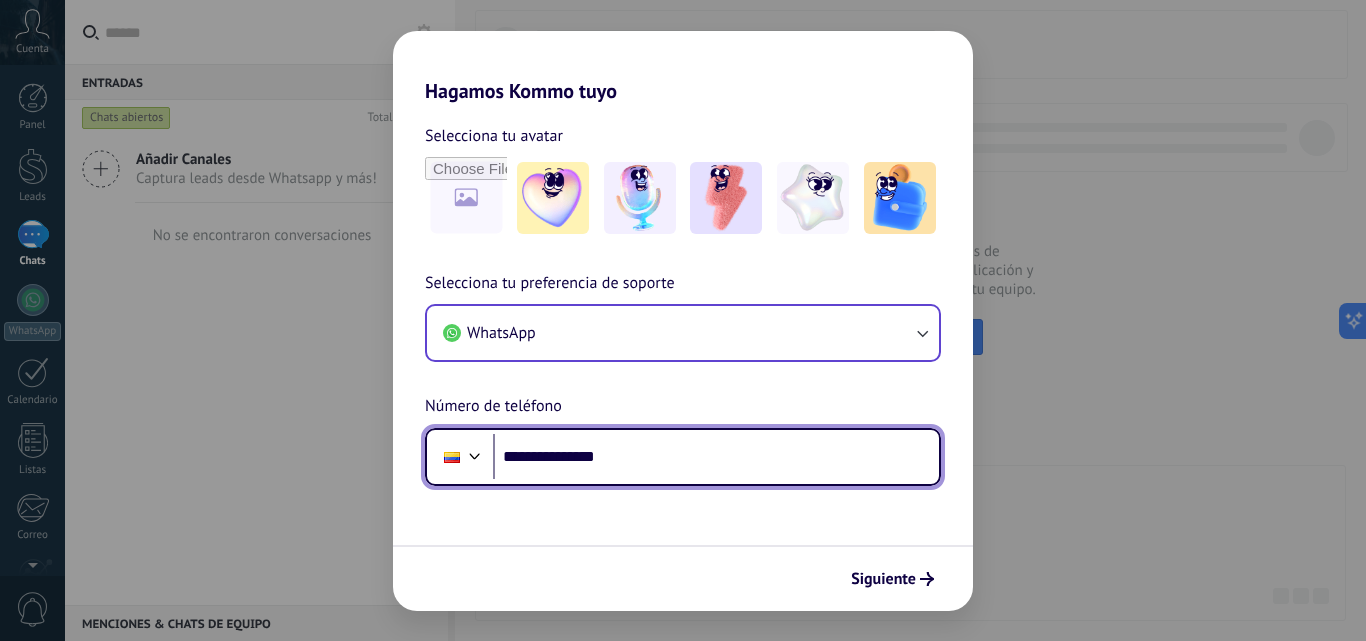 type on "**********" 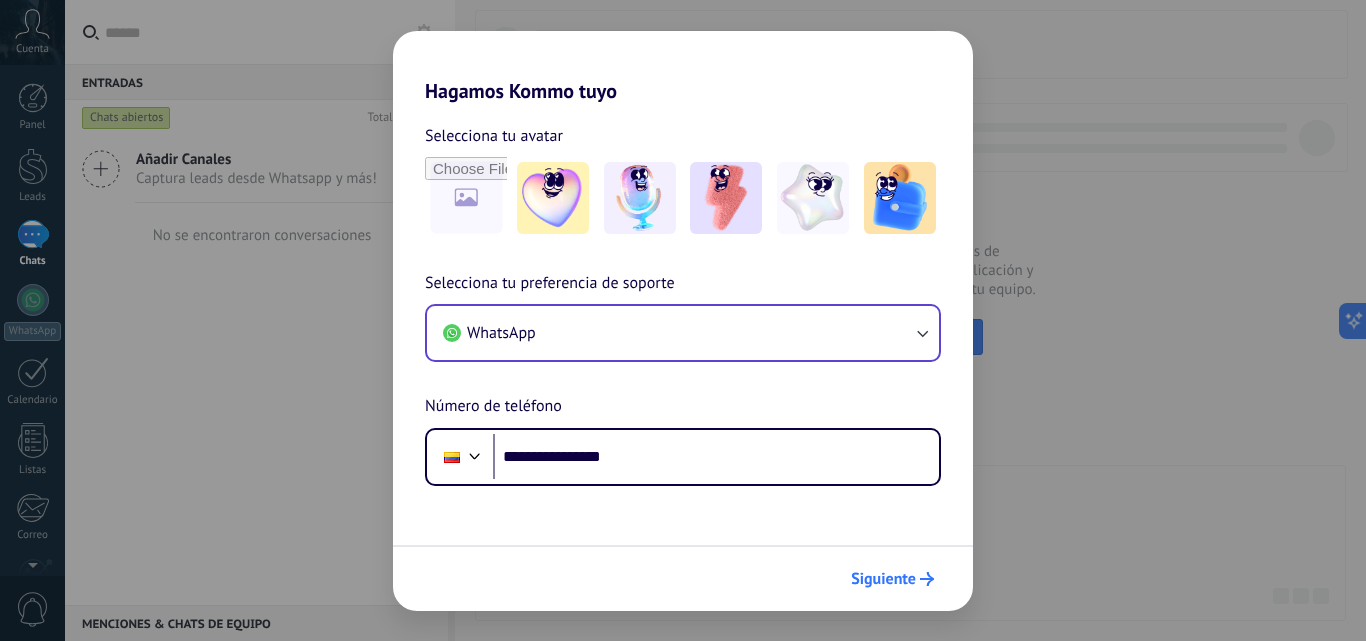 click on "Siguiente" at bounding box center (883, 579) 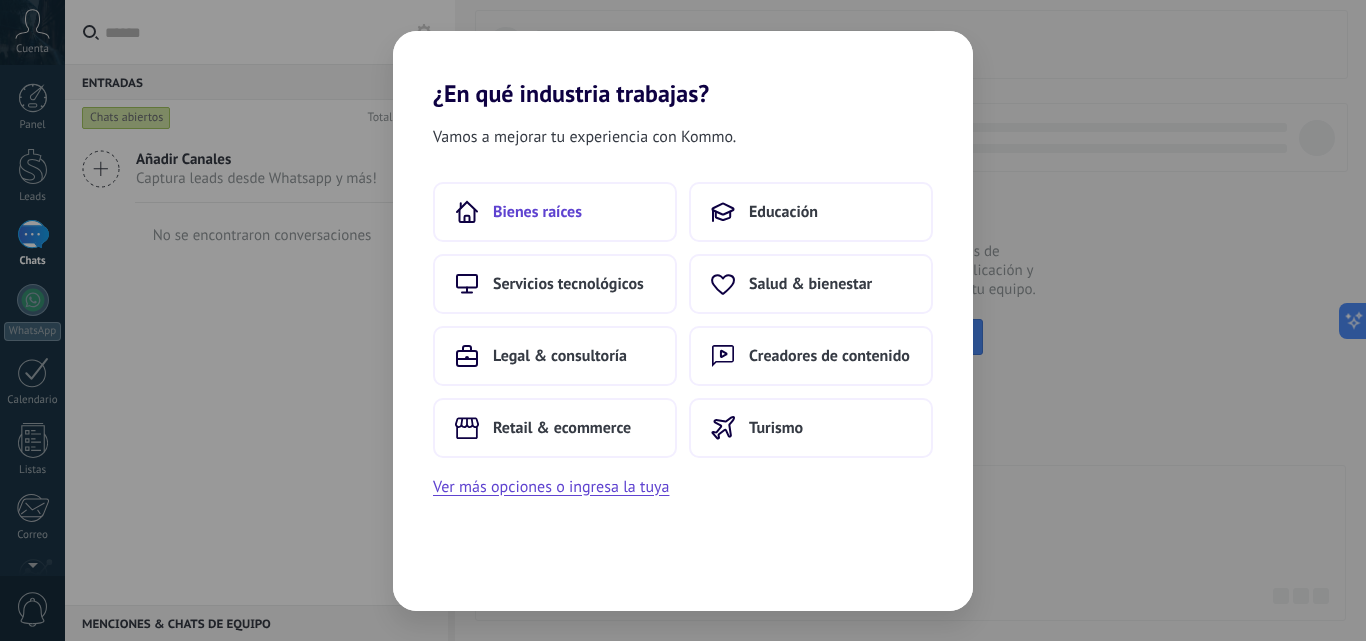click on "Bienes raíces" at bounding box center (537, 212) 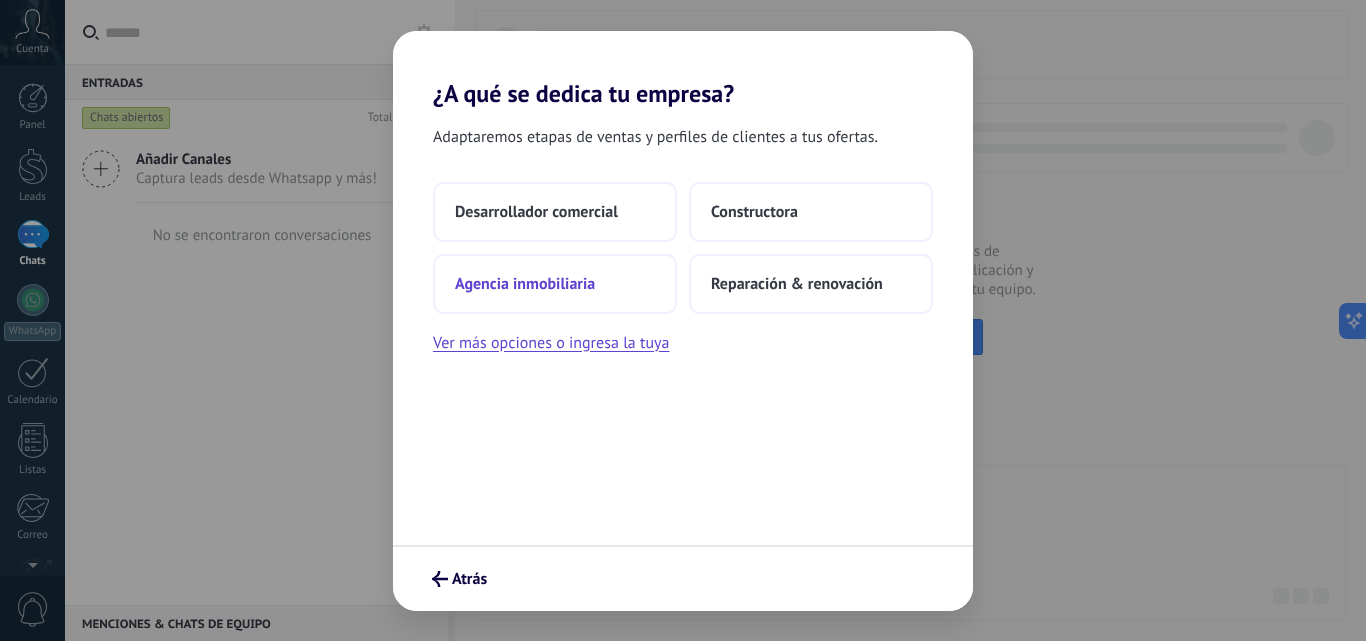 click on "Agencia inmobiliaria" at bounding box center [525, 284] 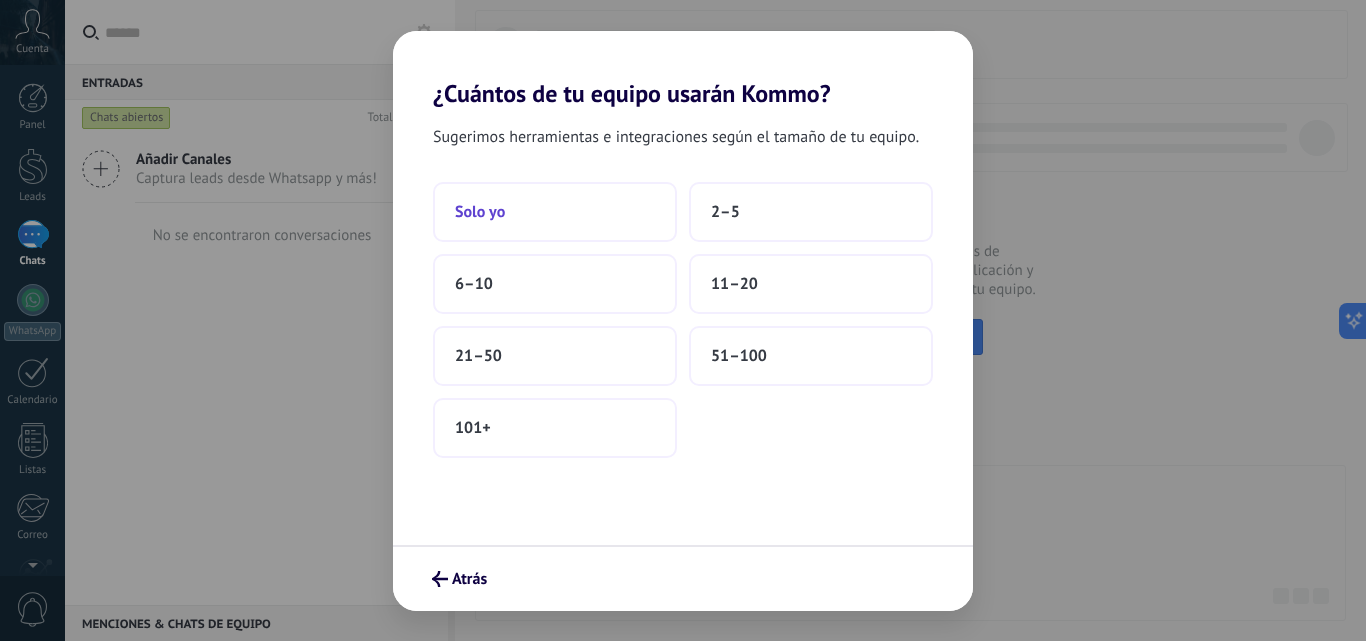 click on "Solo yo" at bounding box center [555, 212] 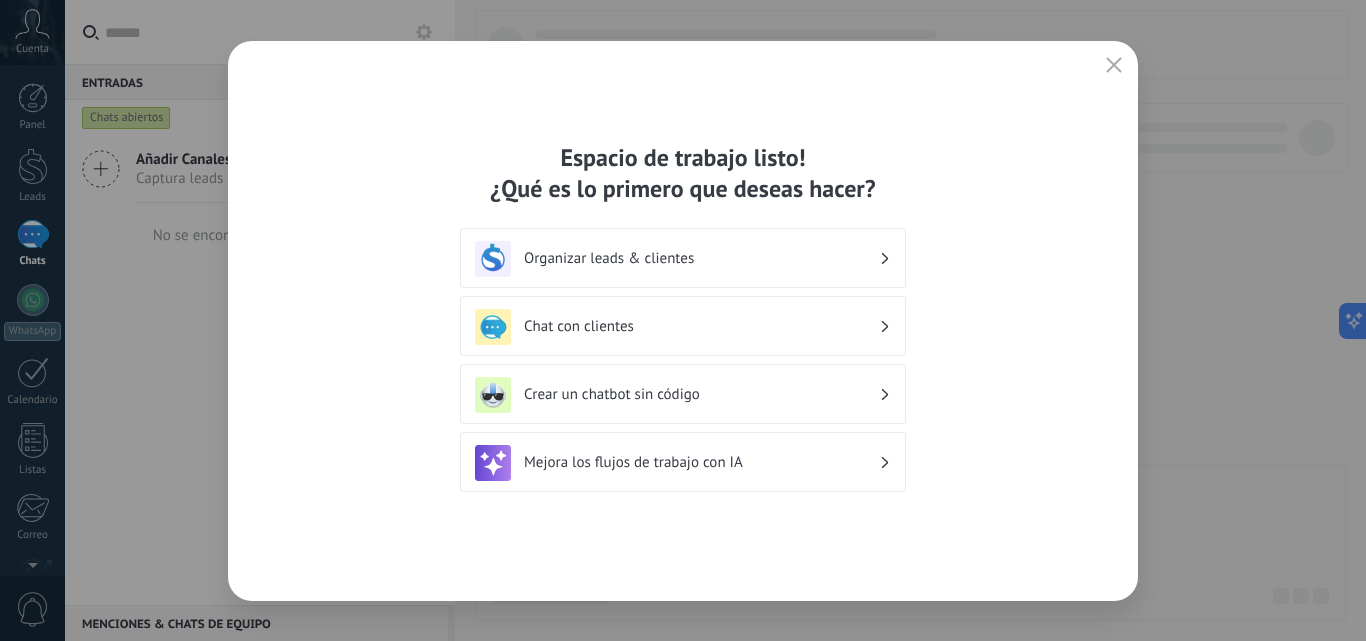 click on "Chat con clientes" at bounding box center (701, 326) 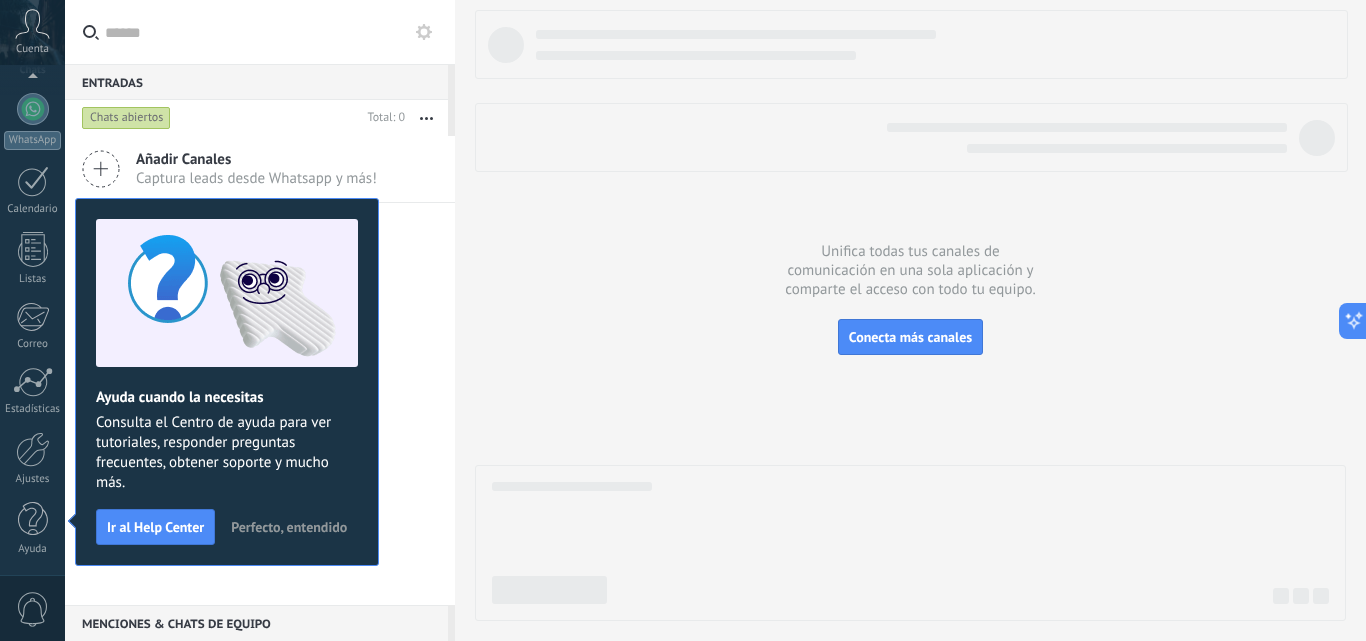 scroll, scrollTop: 0, scrollLeft: 0, axis: both 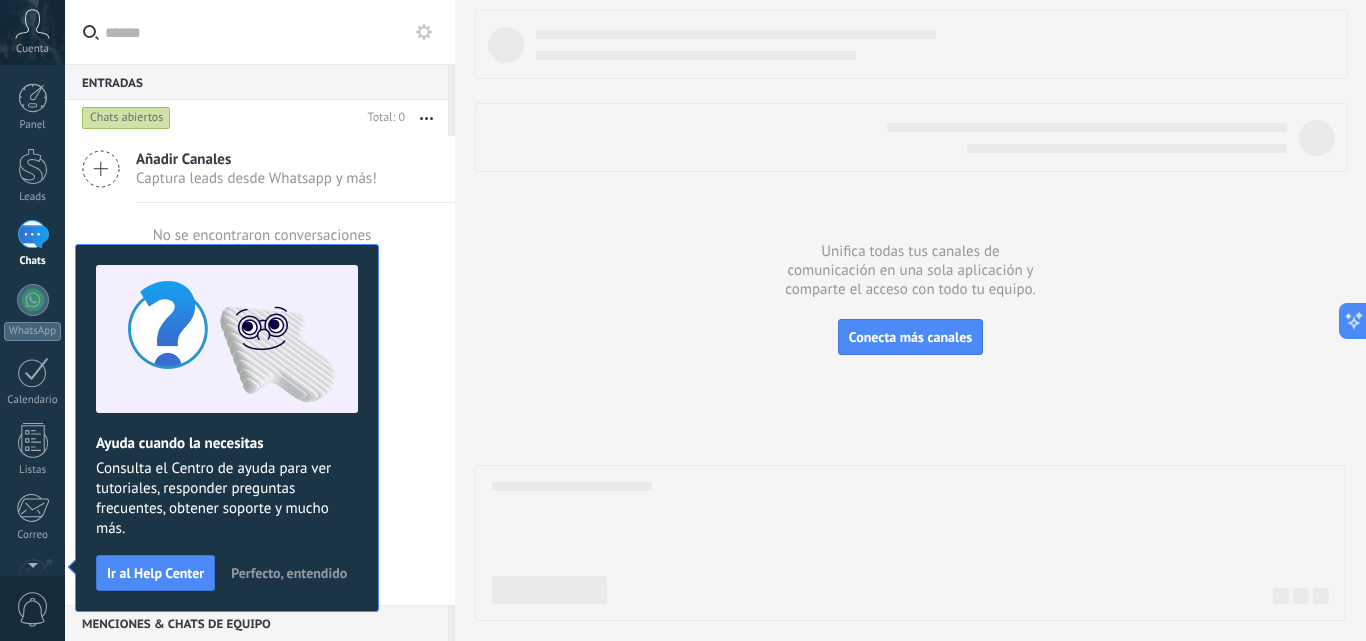 click on "Perfecto, entendido" at bounding box center (289, 573) 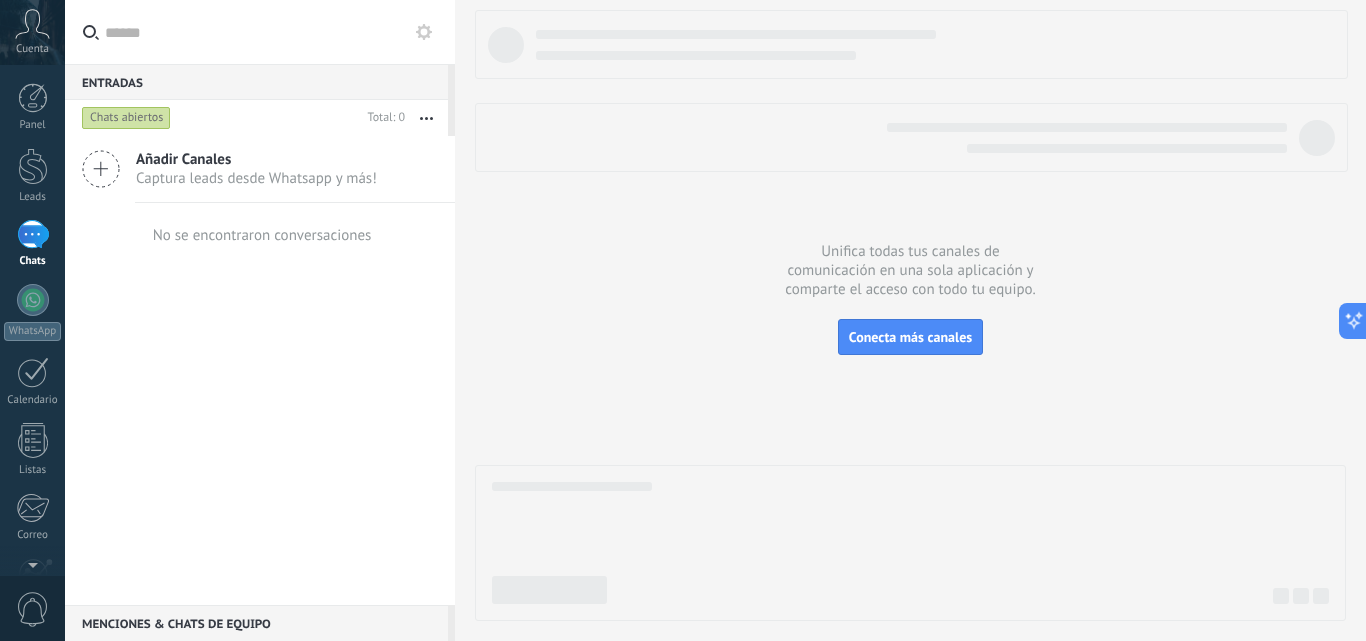 click on "Añadir Canales" at bounding box center [256, 159] 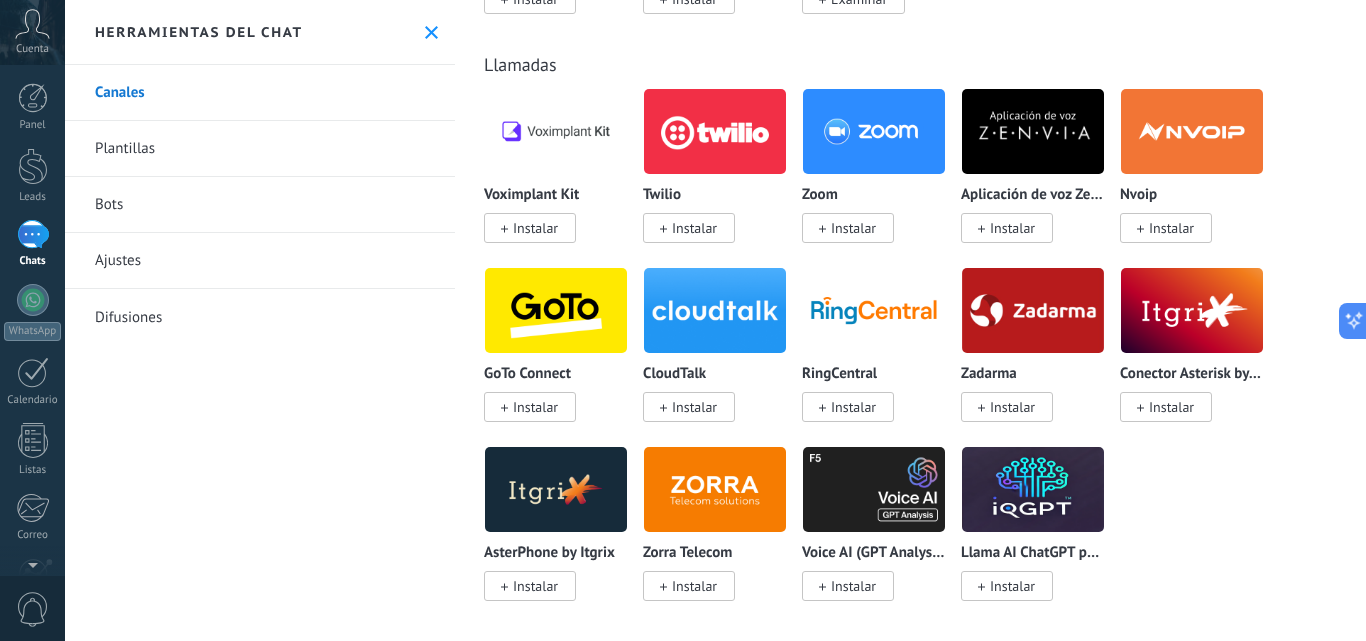 scroll, scrollTop: 2500, scrollLeft: 0, axis: vertical 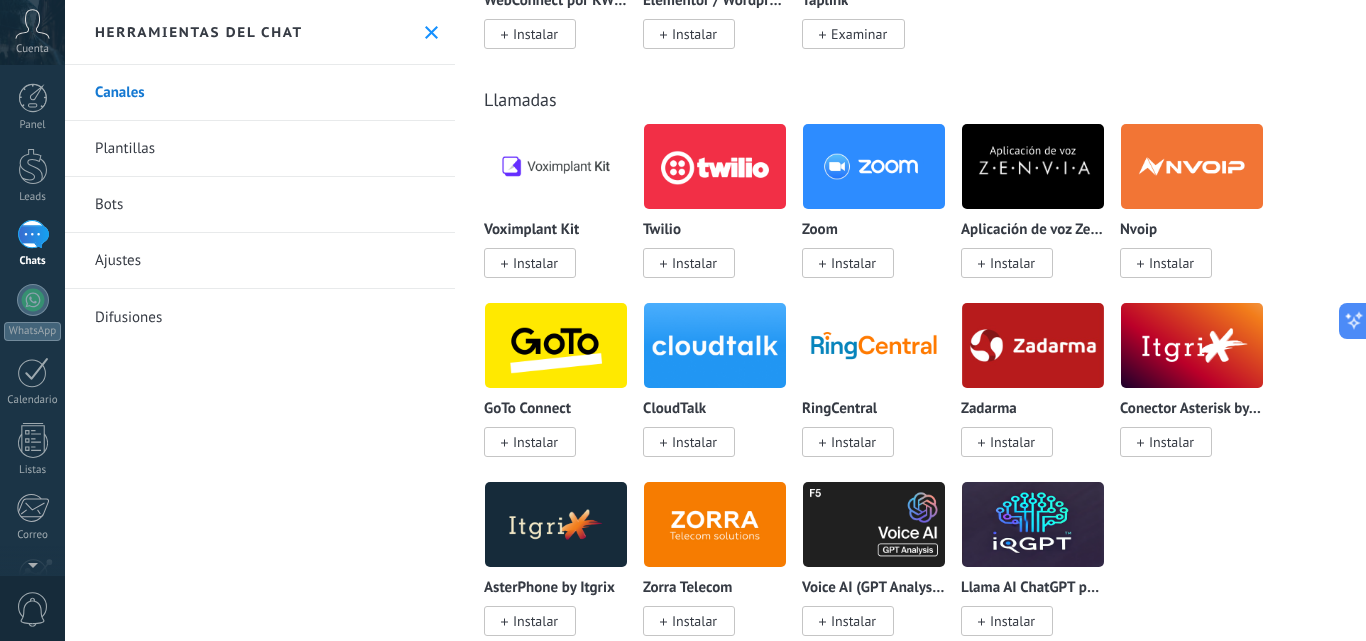 click on "Plantillas" at bounding box center [260, 149] 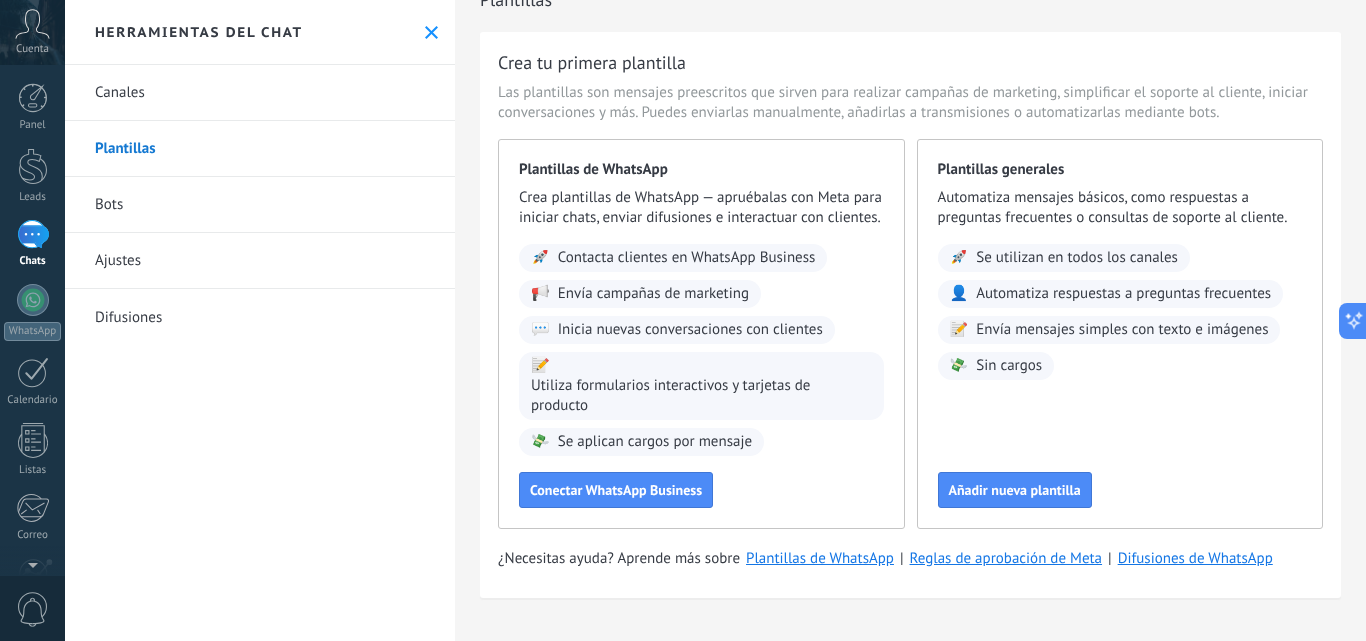 scroll, scrollTop: 0, scrollLeft: 0, axis: both 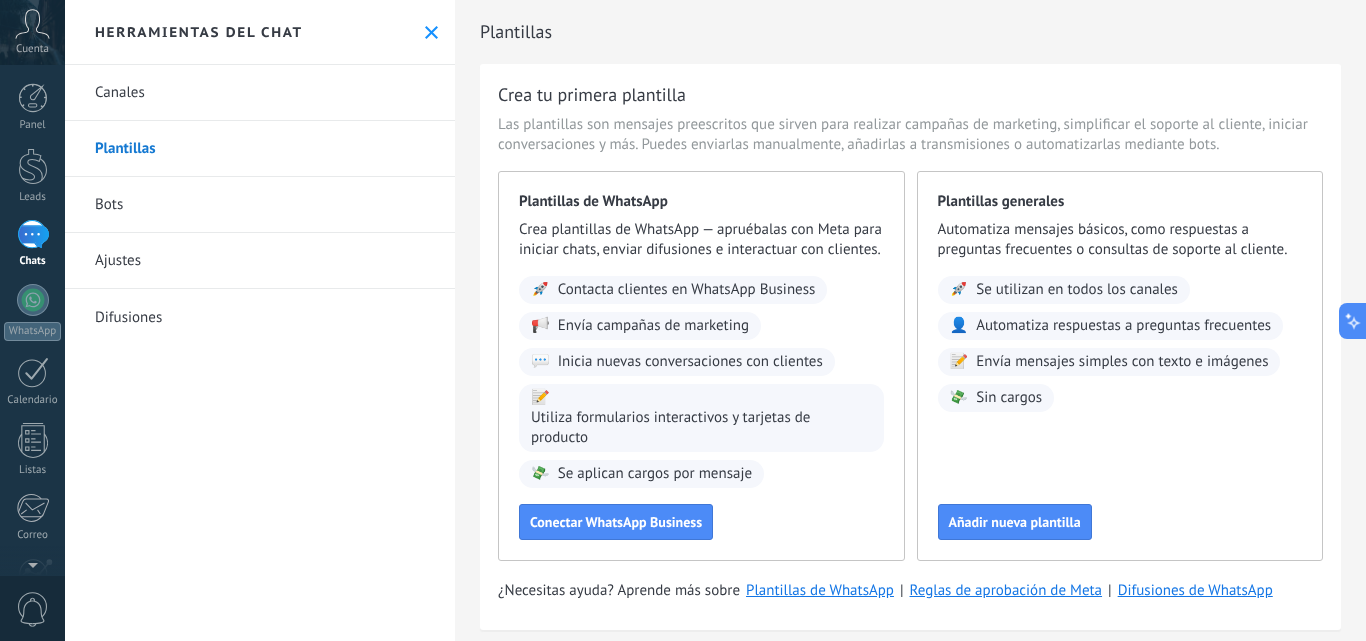 click on "Bots" at bounding box center [260, 205] 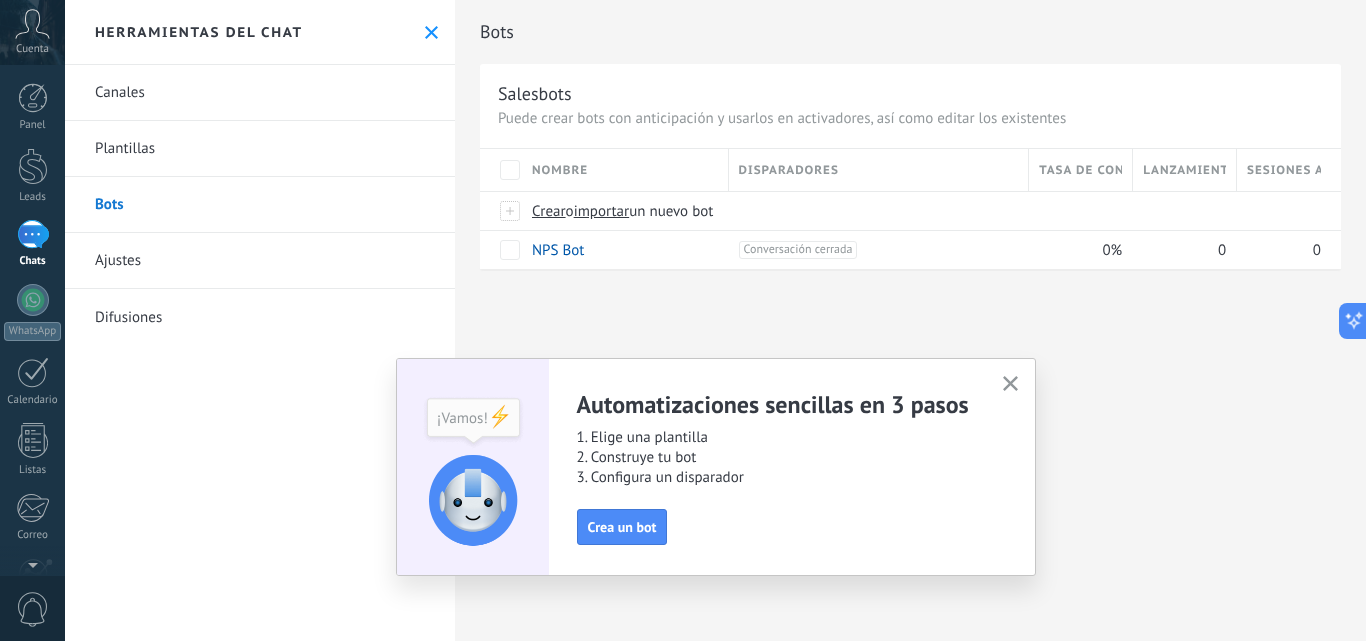 click on "Ajustes" at bounding box center (260, 261) 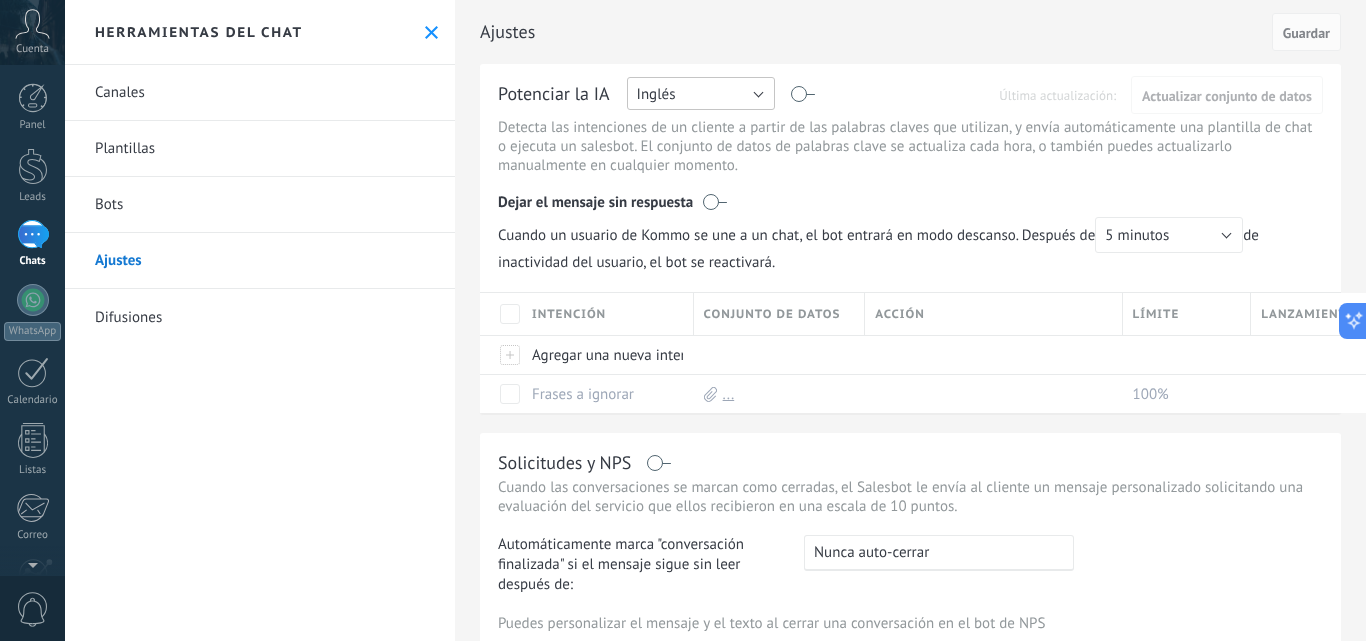 click on "Inglés" at bounding box center [701, 93] 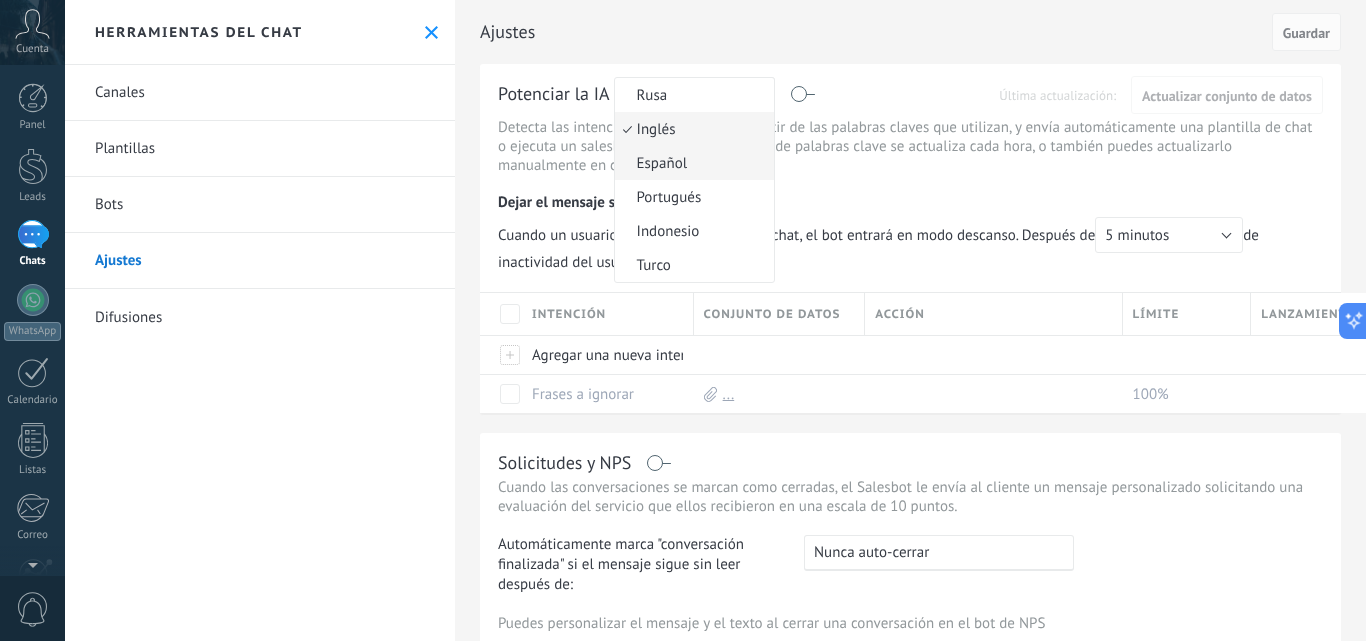 click on "Español" at bounding box center (691, 163) 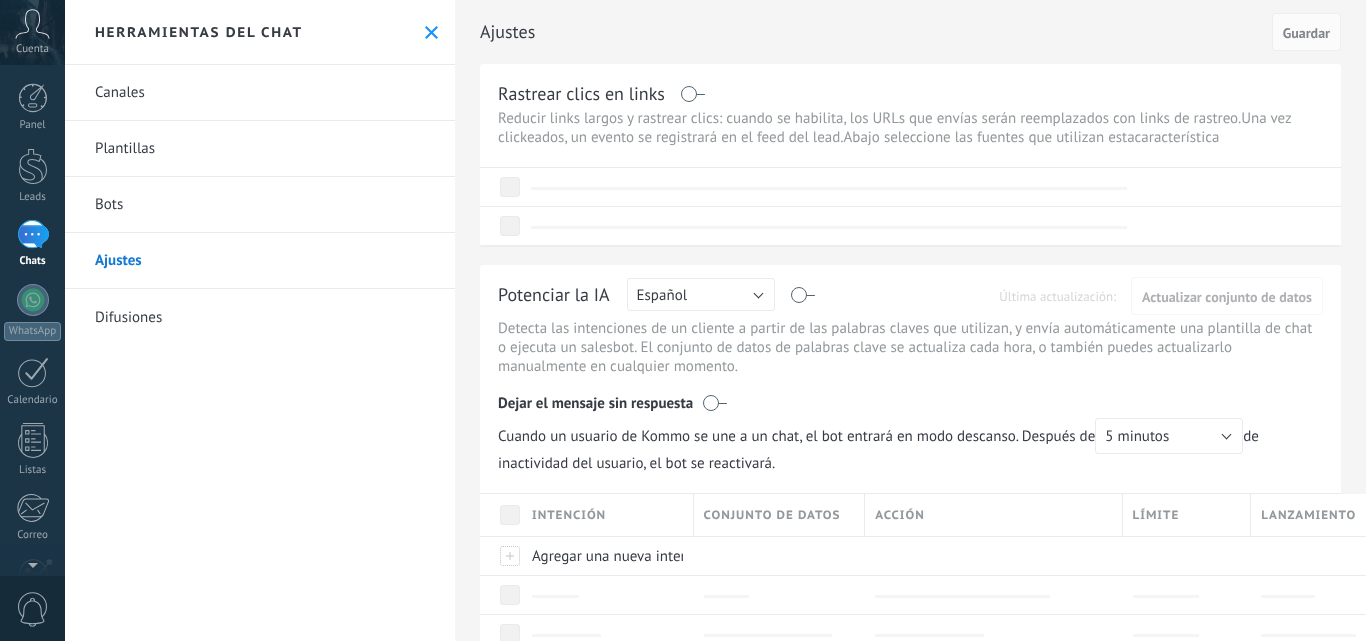 scroll, scrollTop: 0, scrollLeft: 0, axis: both 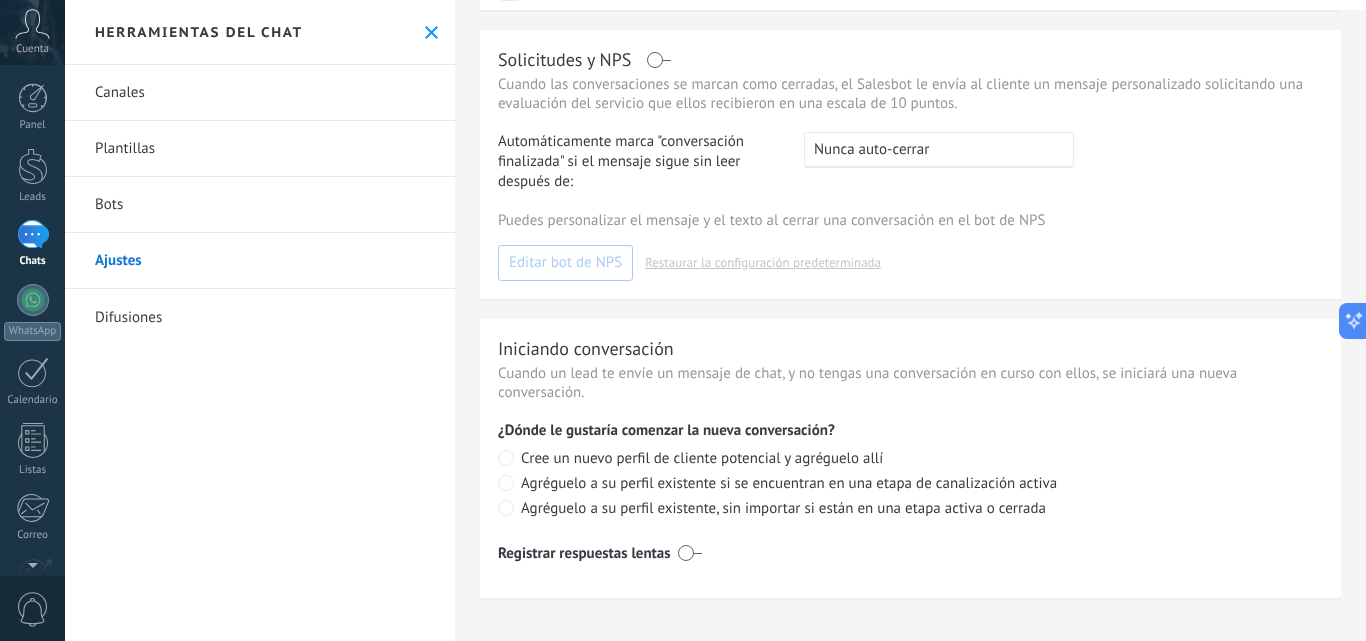click on "Difusiones" at bounding box center (260, 317) 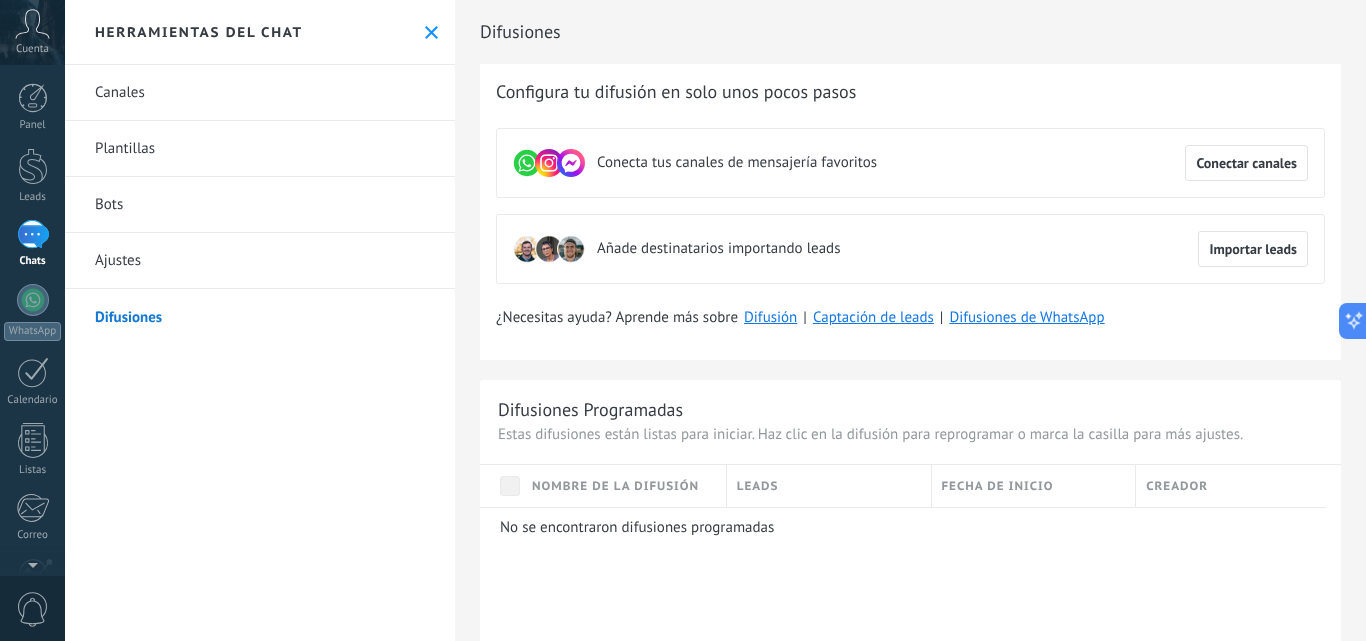 click on "Canales" at bounding box center [260, 93] 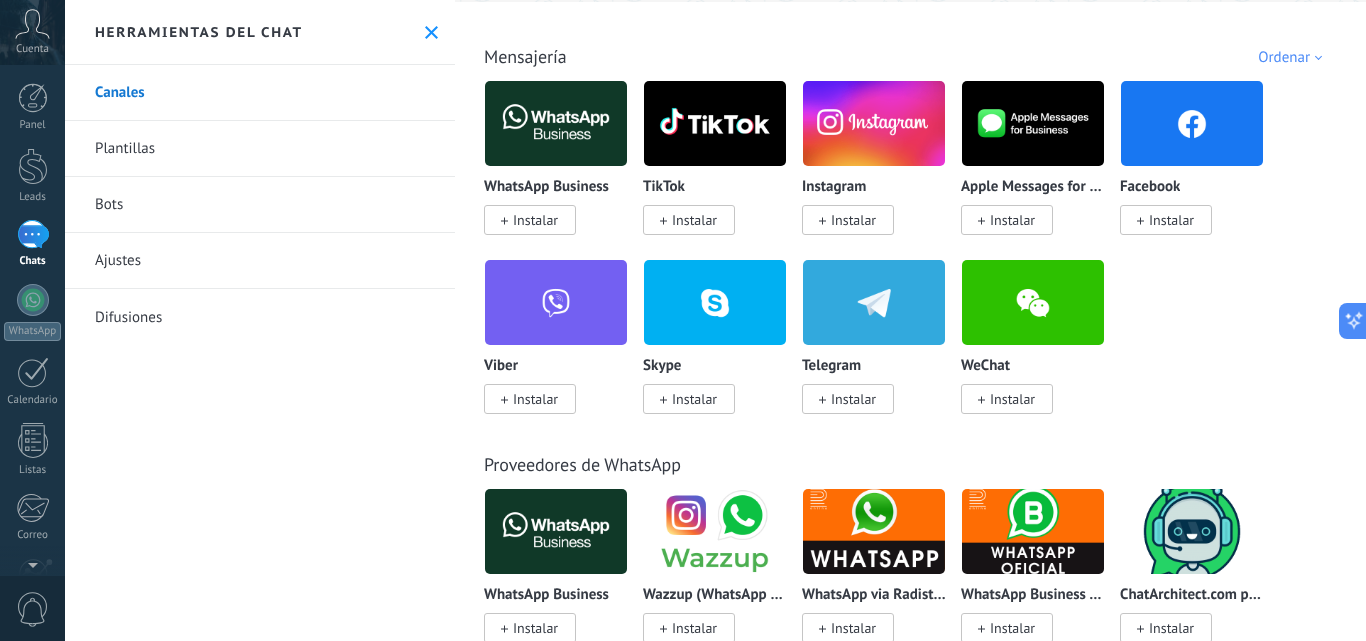 scroll, scrollTop: 200, scrollLeft: 0, axis: vertical 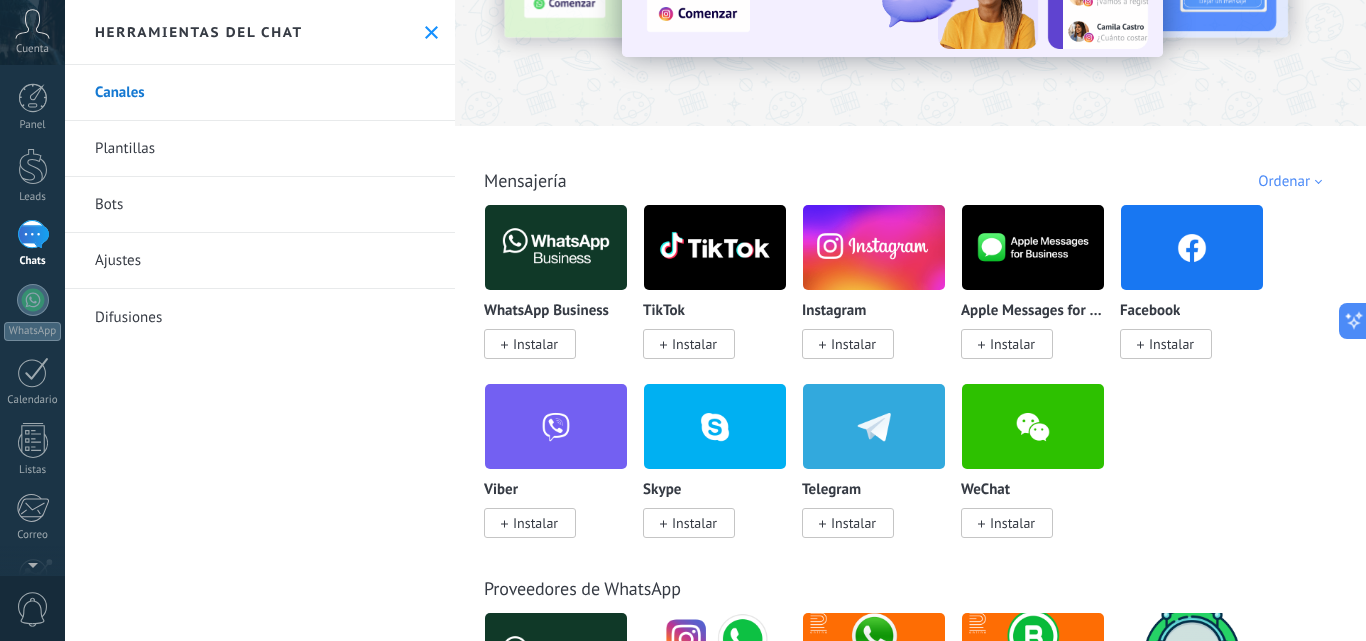 click on "Plantillas" at bounding box center (260, 149) 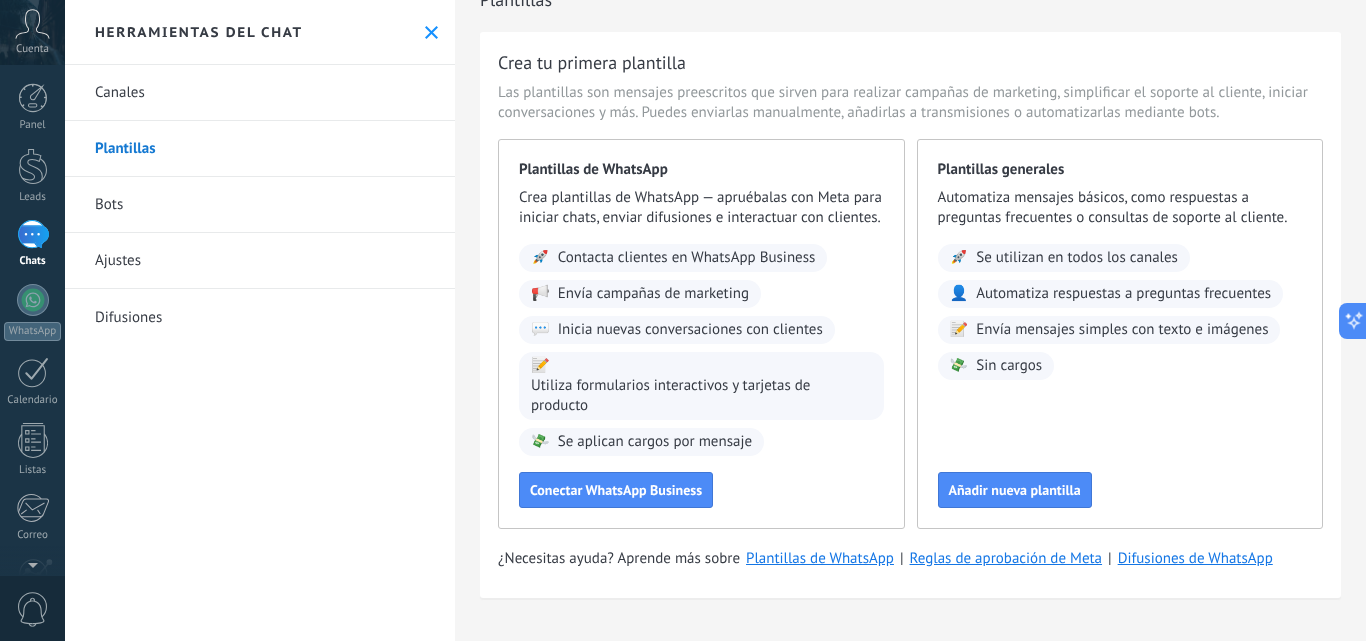 scroll, scrollTop: 52, scrollLeft: 0, axis: vertical 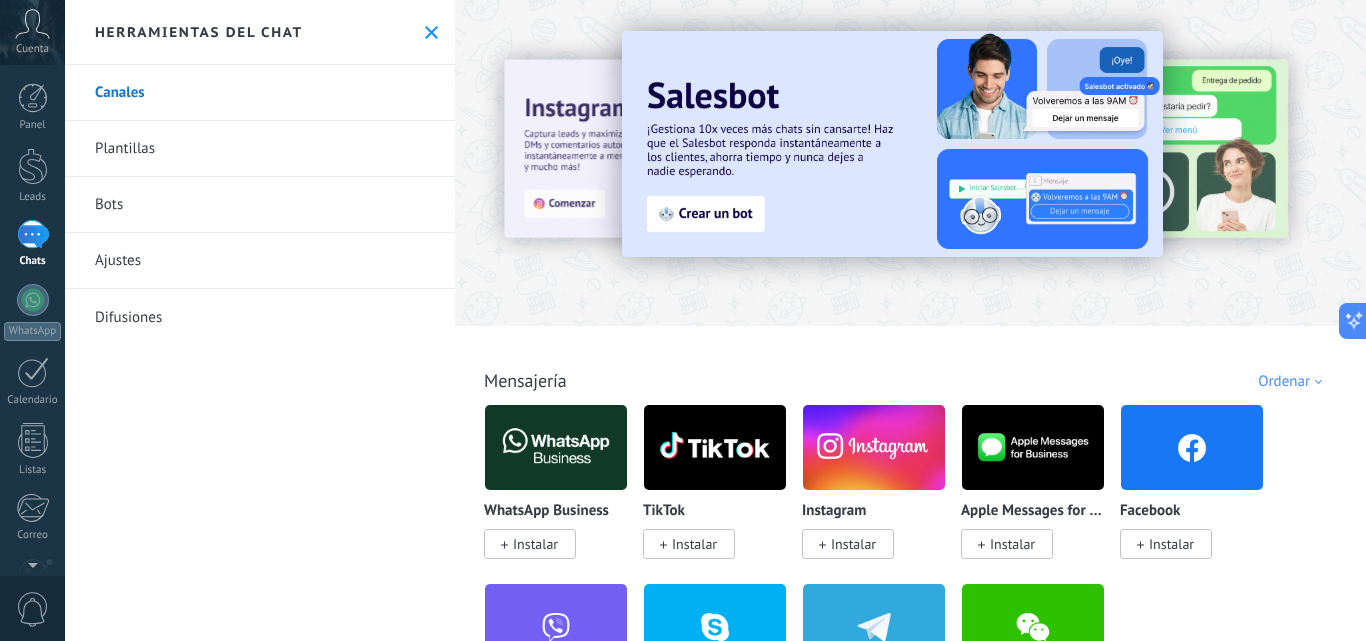 click on "Cuenta" at bounding box center [32, 32] 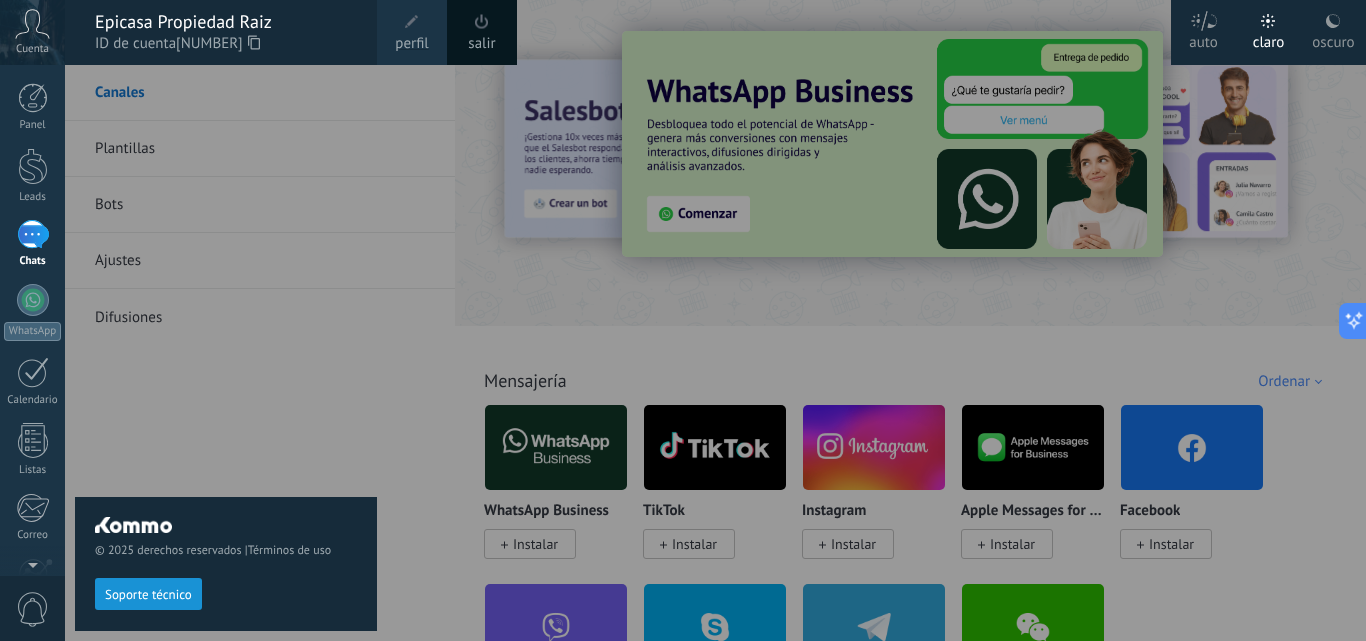 click on "Cuenta" at bounding box center [32, 49] 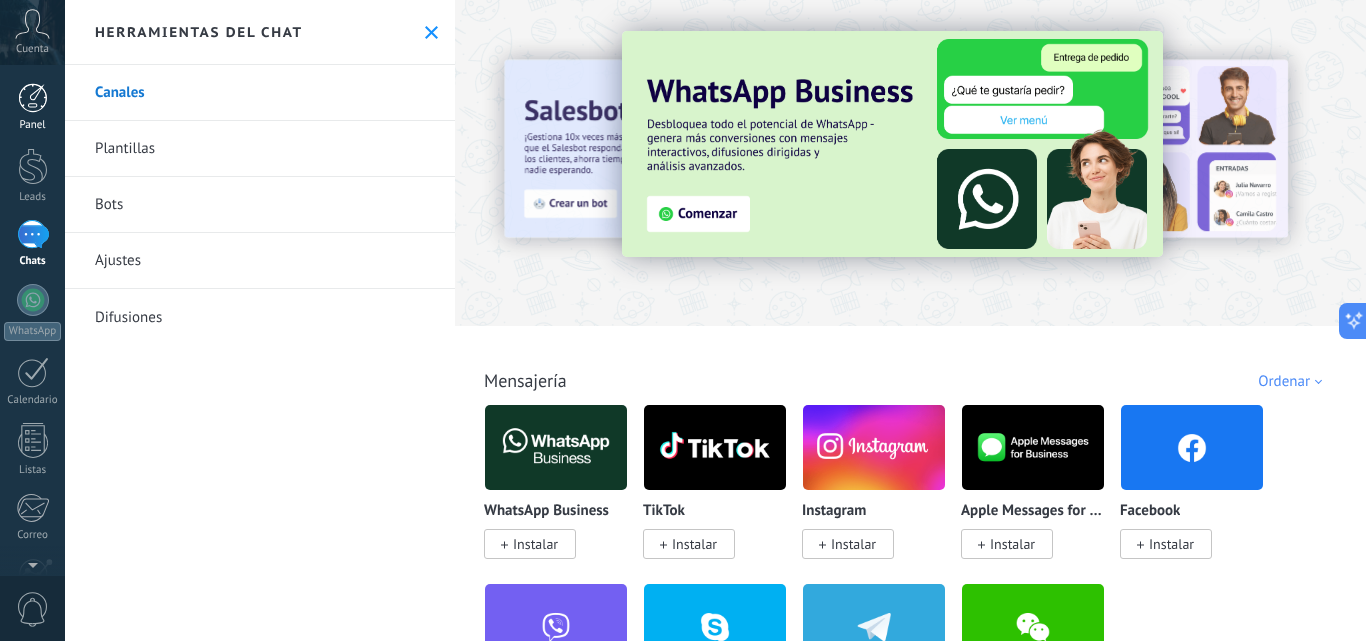 click at bounding box center [33, 98] 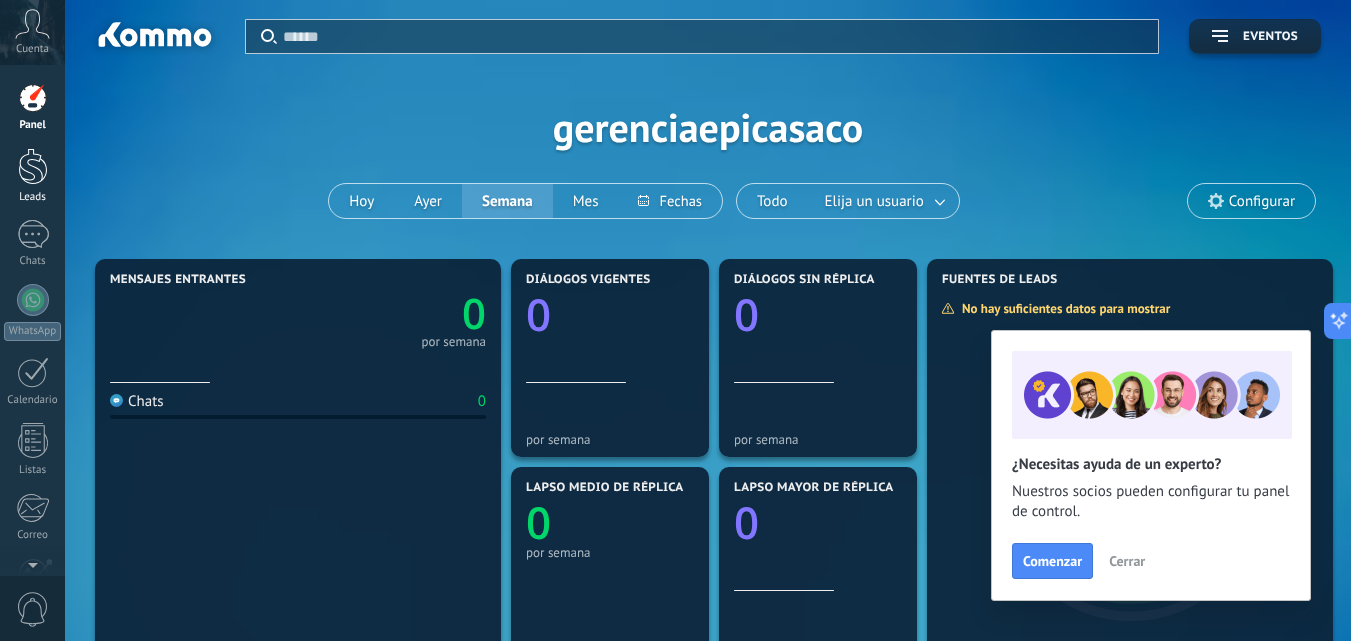 click at bounding box center [33, 166] 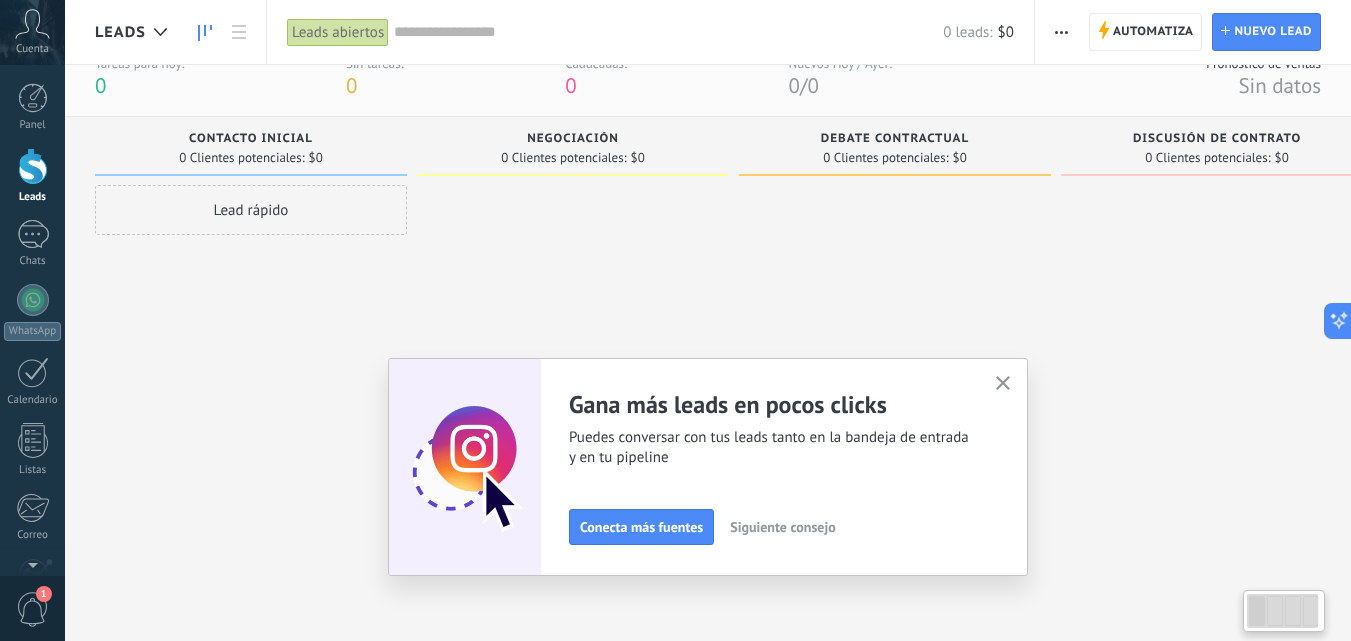 scroll, scrollTop: 0, scrollLeft: 0, axis: both 